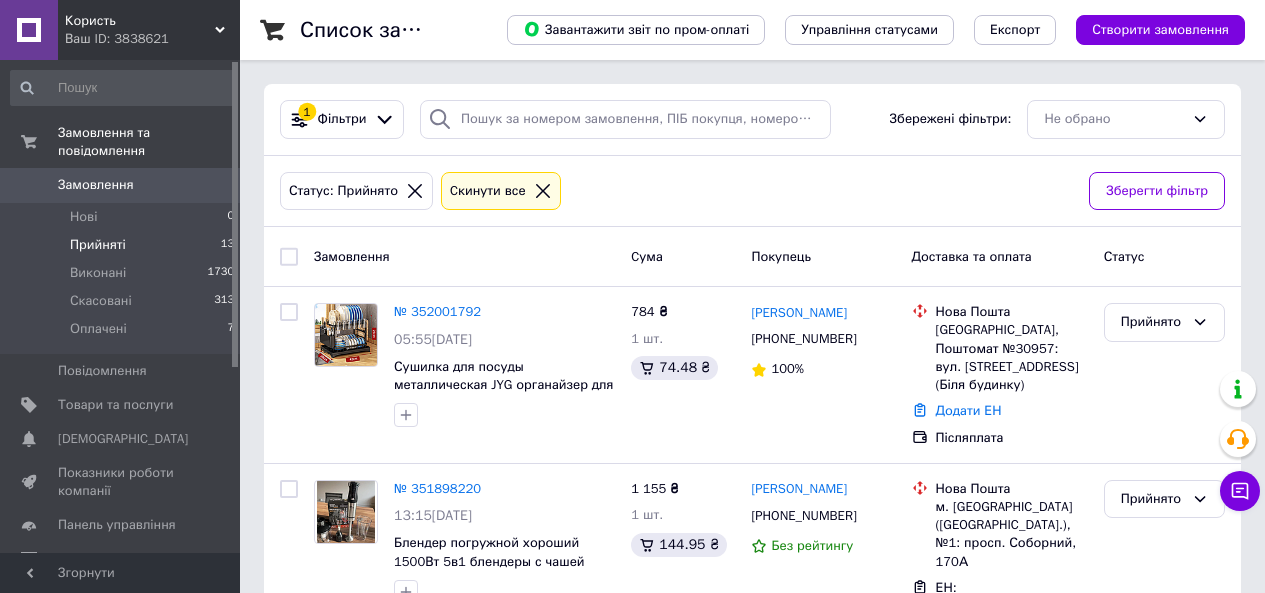 scroll, scrollTop: 0, scrollLeft: 0, axis: both 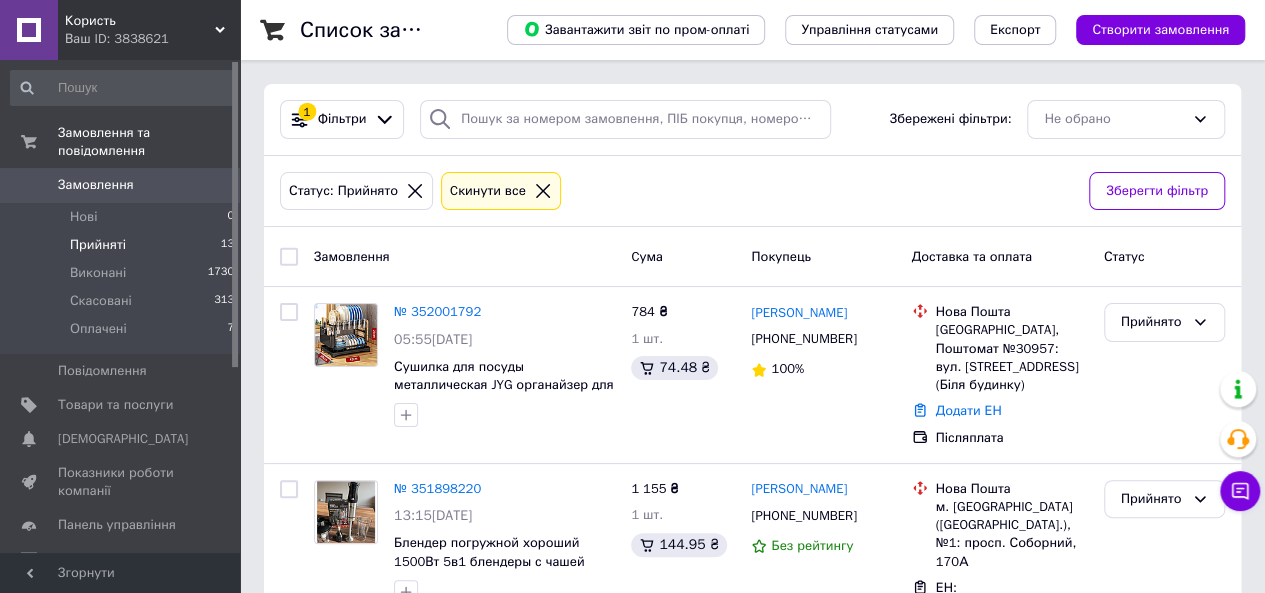 click on "0" at bounding box center [212, 185] 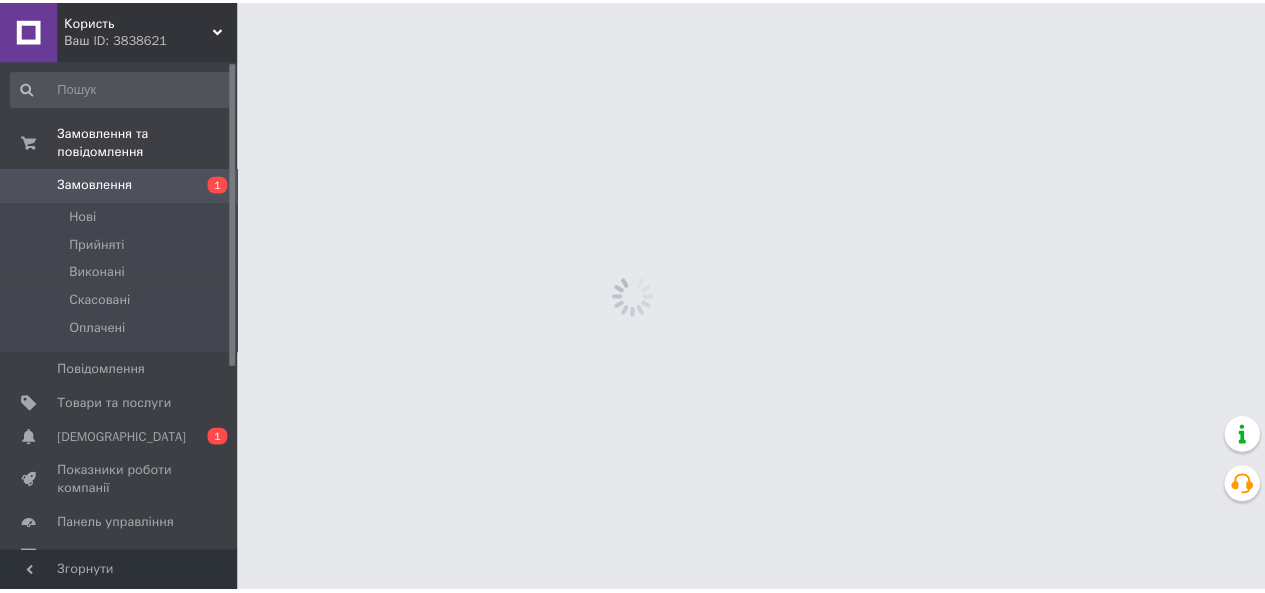 scroll, scrollTop: 0, scrollLeft: 0, axis: both 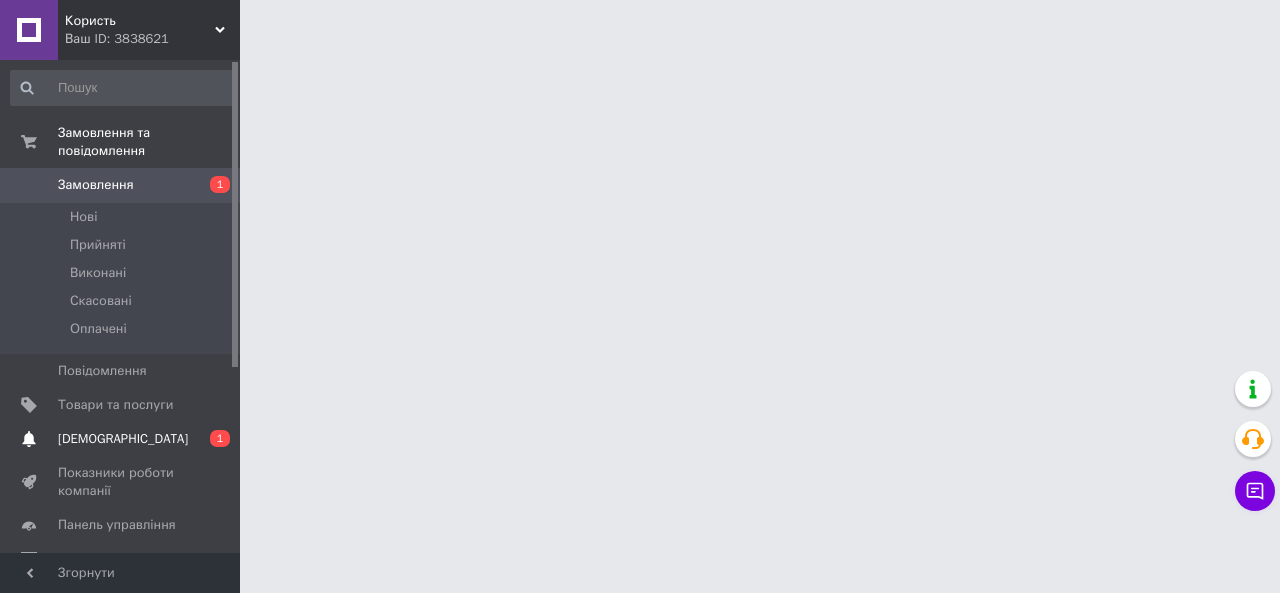 click on "Сповіщення 0 1" at bounding box center [123, 439] 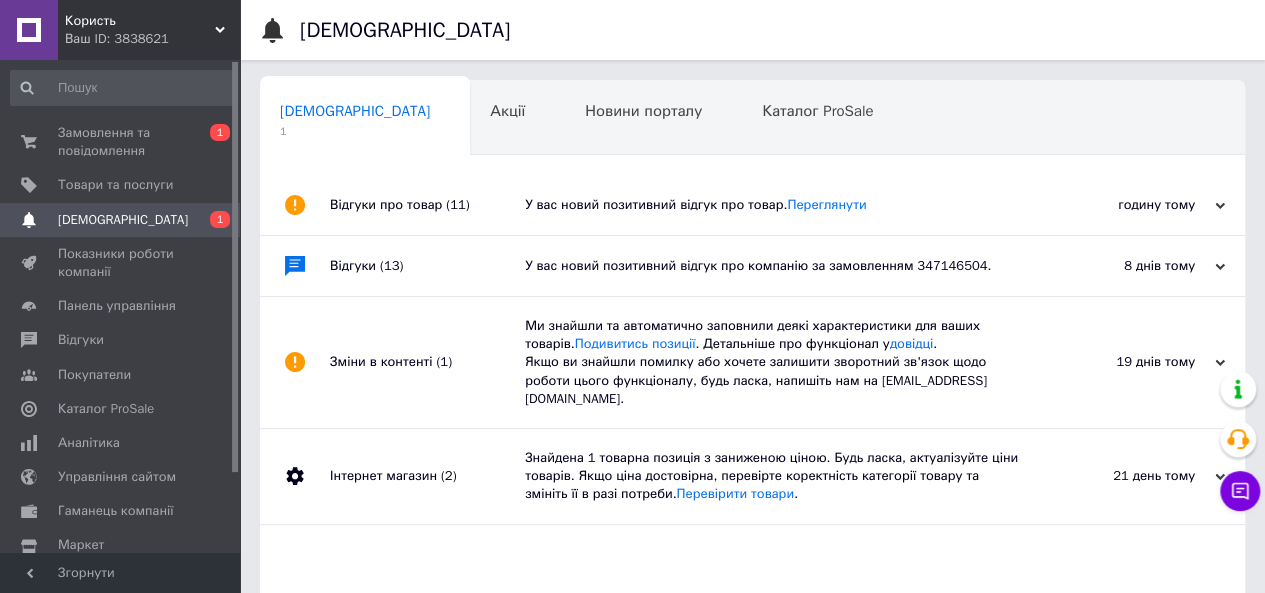 click on "У вас новий позитивний відгук про товар.  Переглянути" at bounding box center (775, 205) 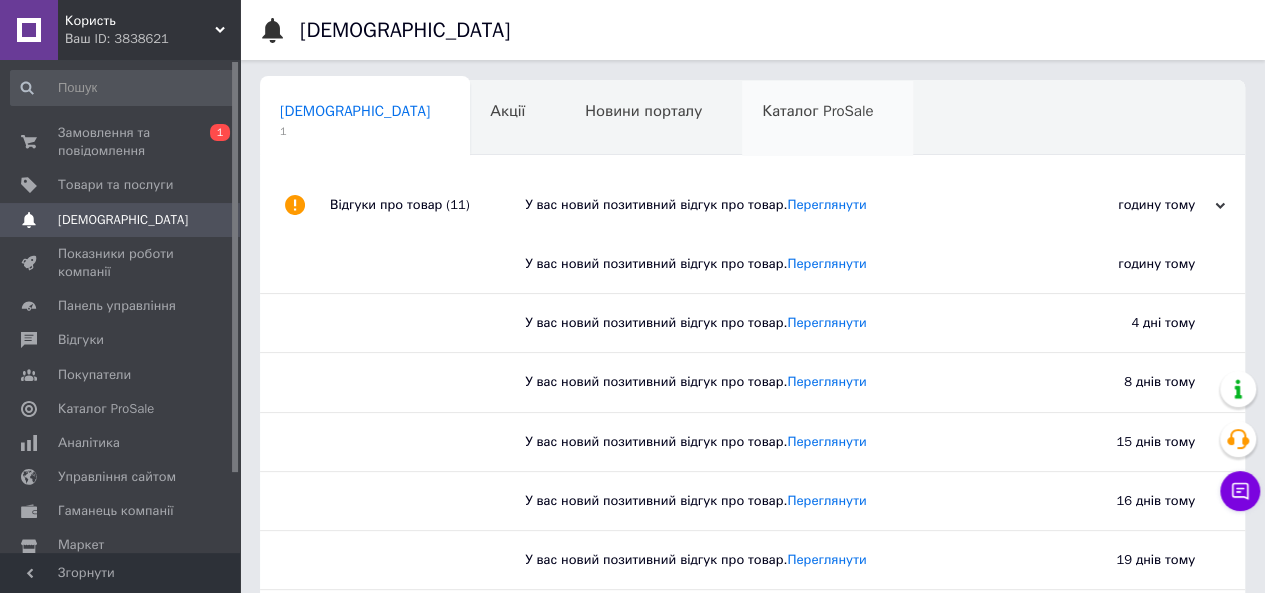 click on "Каталог ProSale 0" at bounding box center (827, 119) 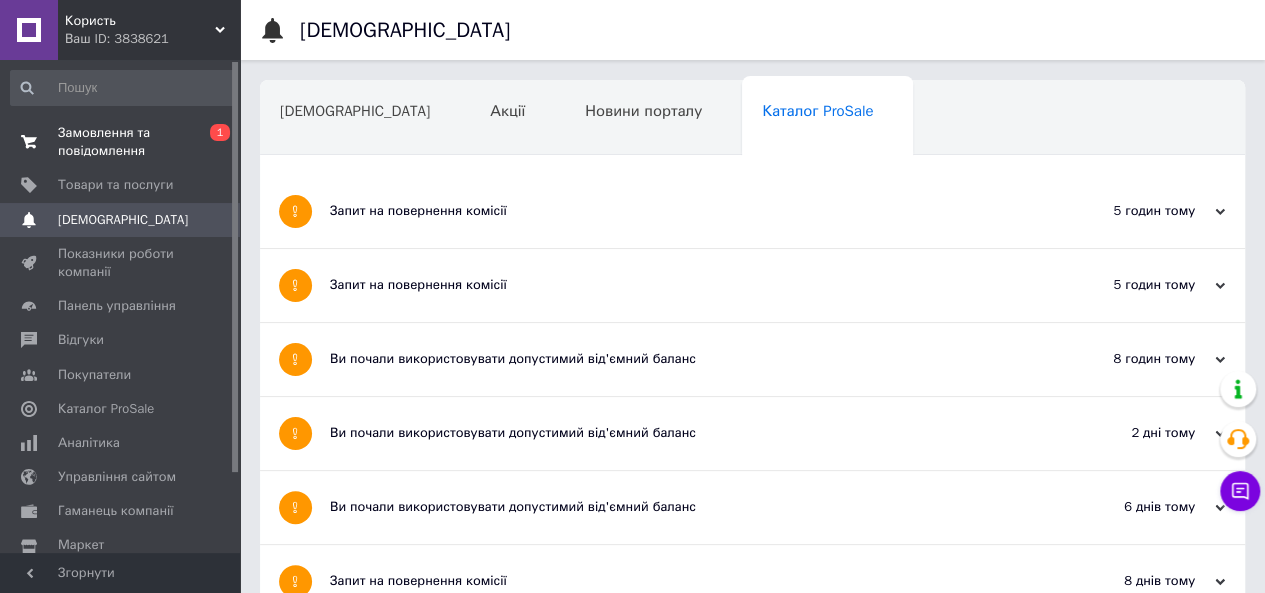 click on "Замовлення та повідомлення" at bounding box center [121, 142] 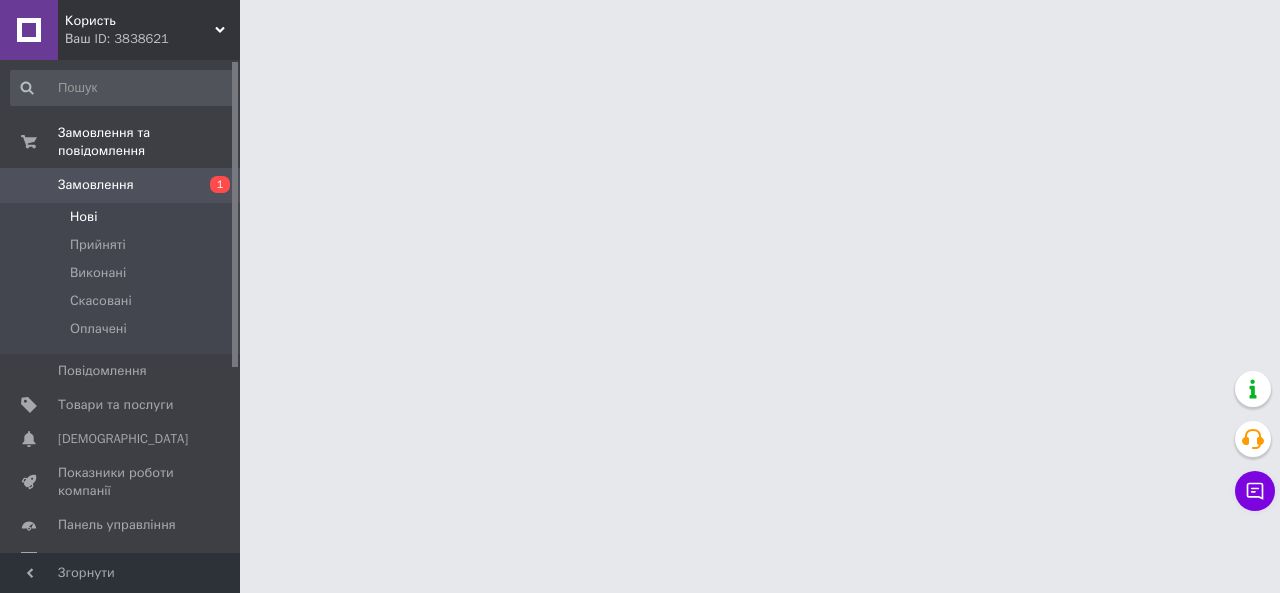 click on "Нові" at bounding box center [123, 217] 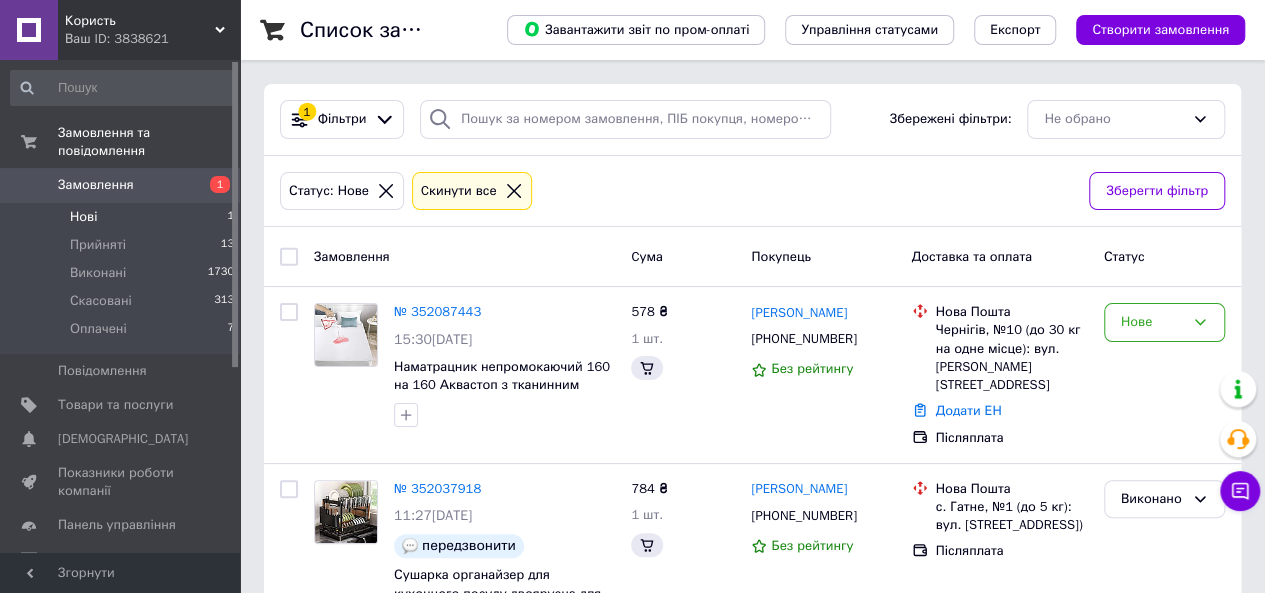 click on "Нові 1" at bounding box center (123, 217) 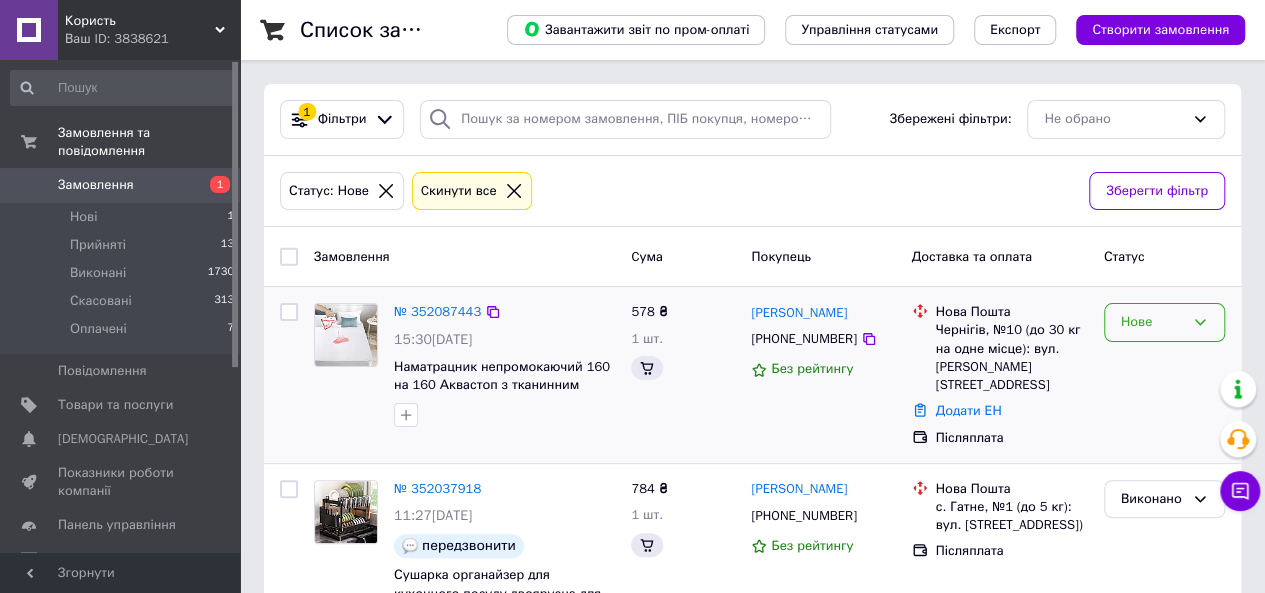 click on "Нове" at bounding box center [1152, 322] 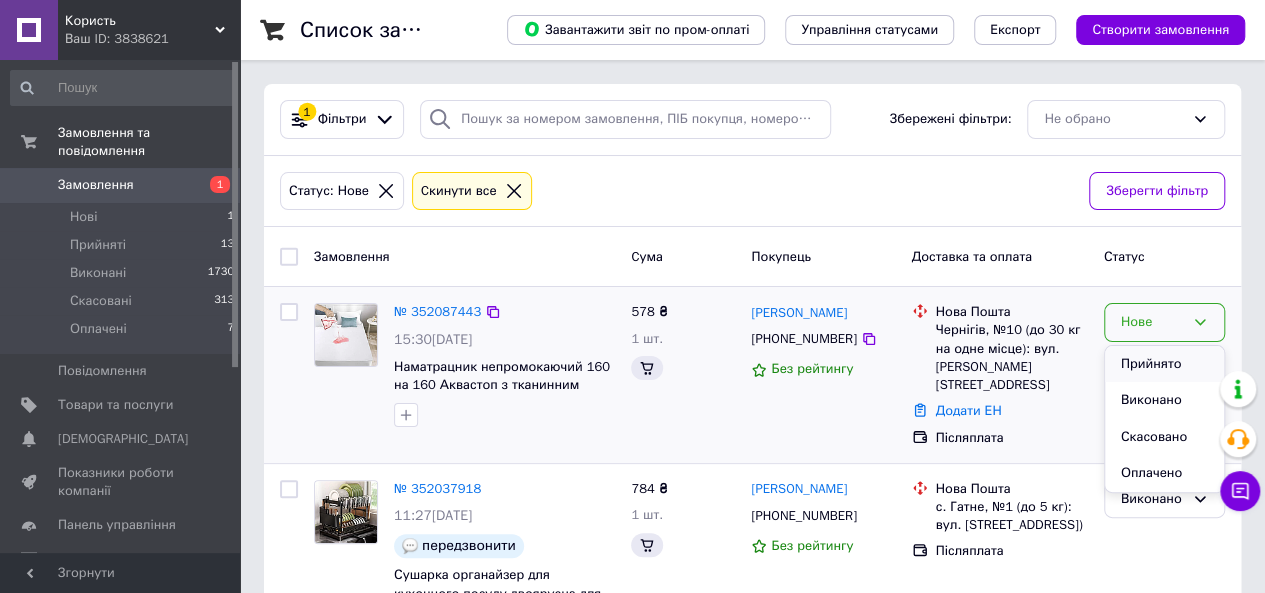 click on "Прийнято" at bounding box center (1164, 364) 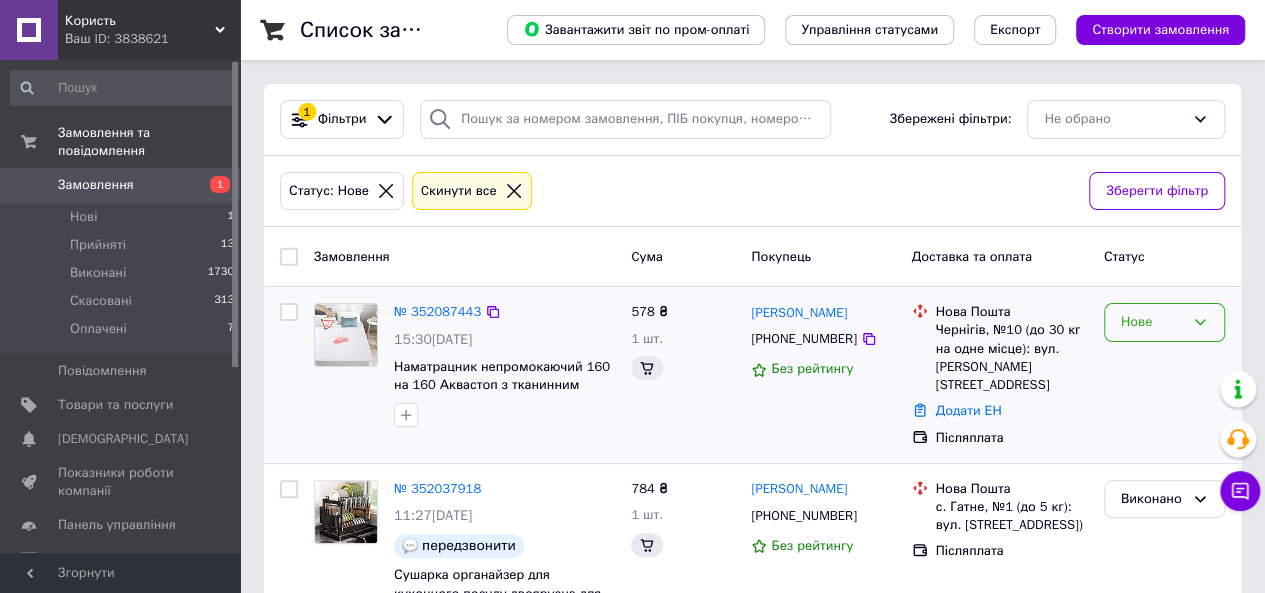 click on "Нове" at bounding box center [1152, 322] 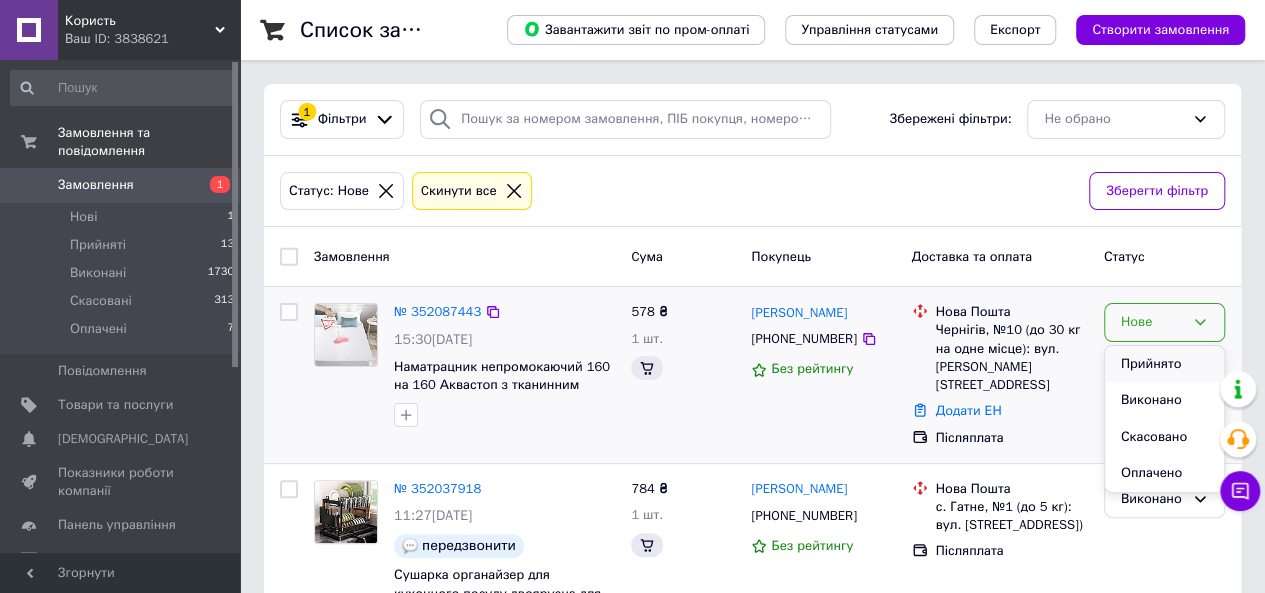click on "Прийнято" at bounding box center [1164, 364] 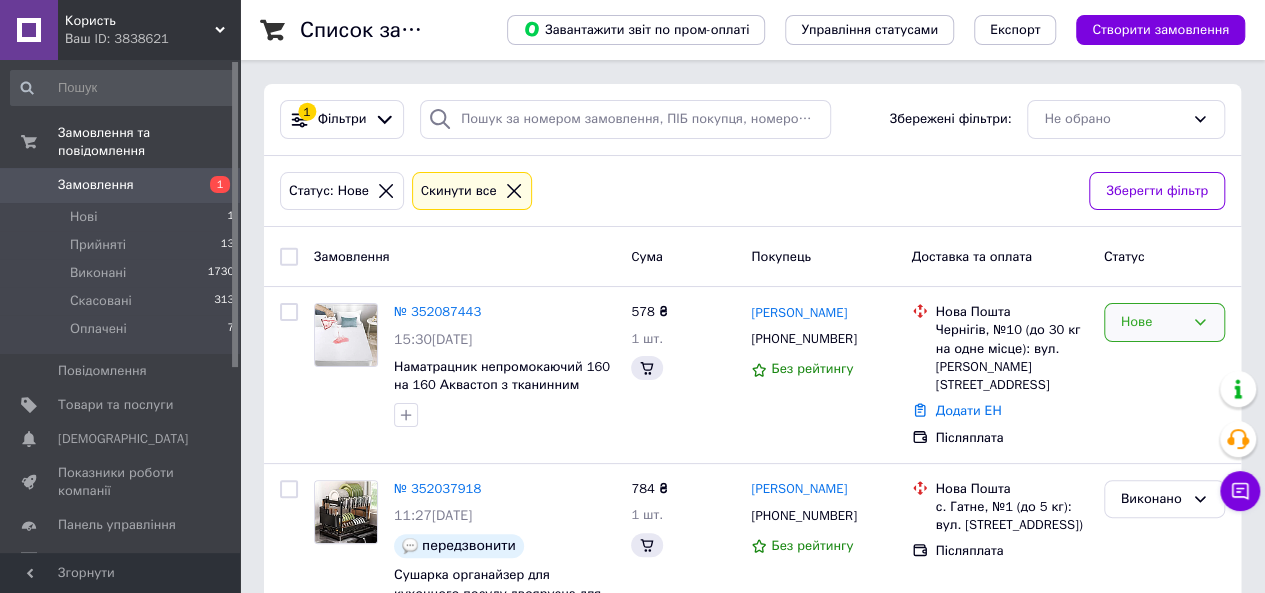 click on "Замовлення" at bounding box center [121, 185] 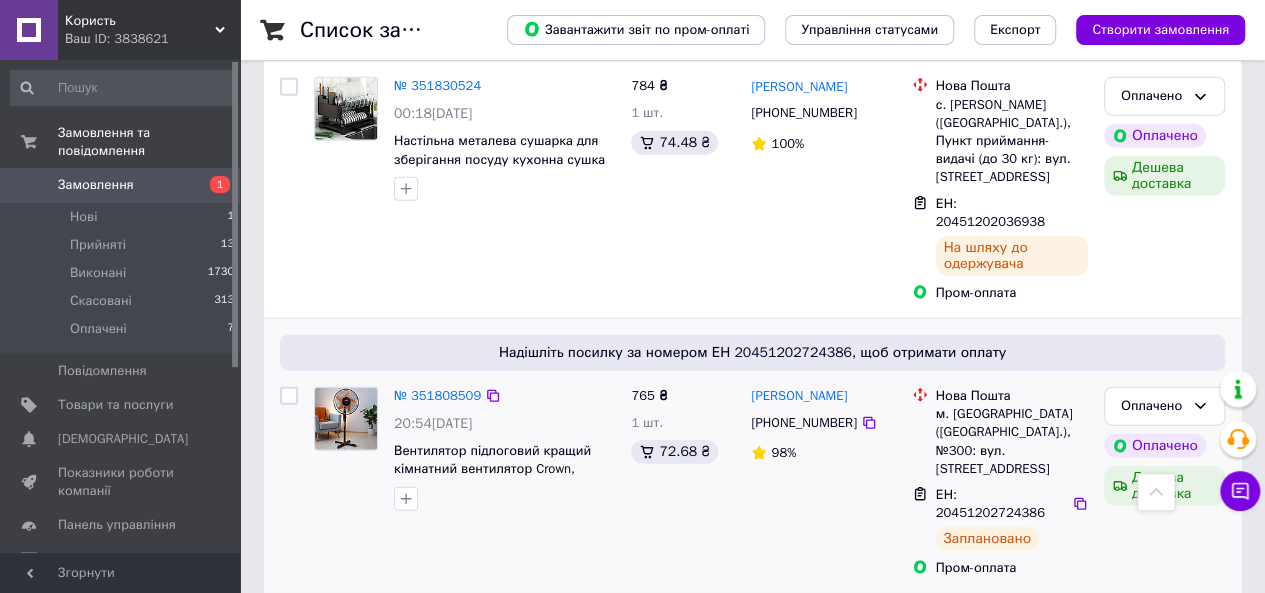 scroll, scrollTop: 2400, scrollLeft: 0, axis: vertical 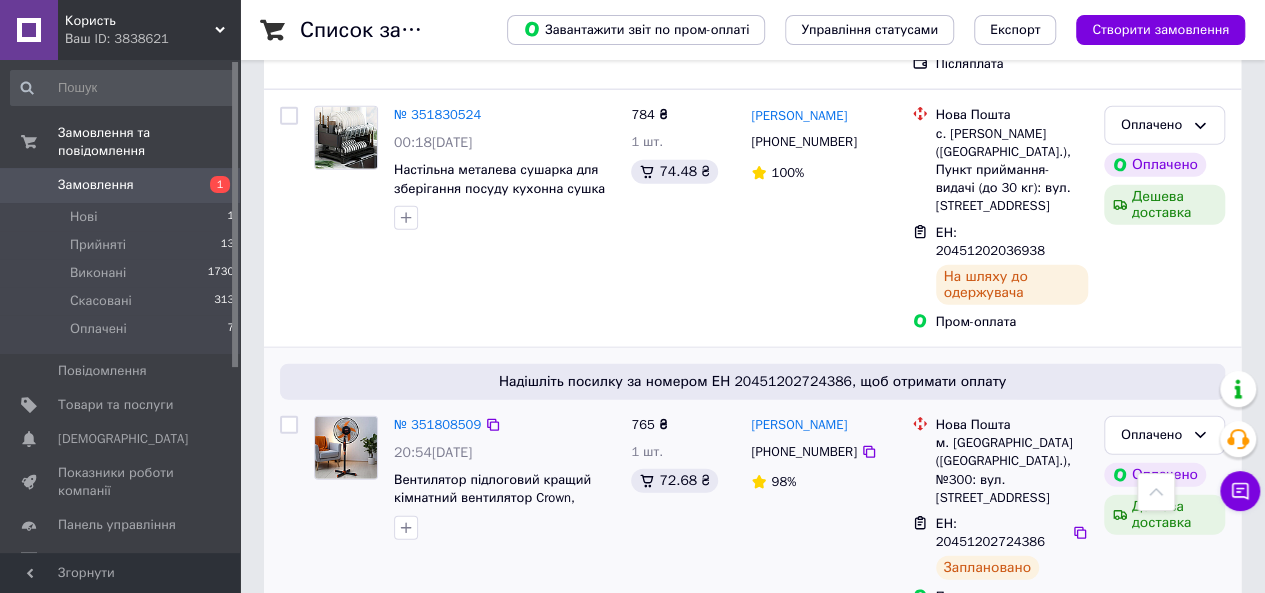 click on "ЕН: 20451202724386" at bounding box center [990, 533] 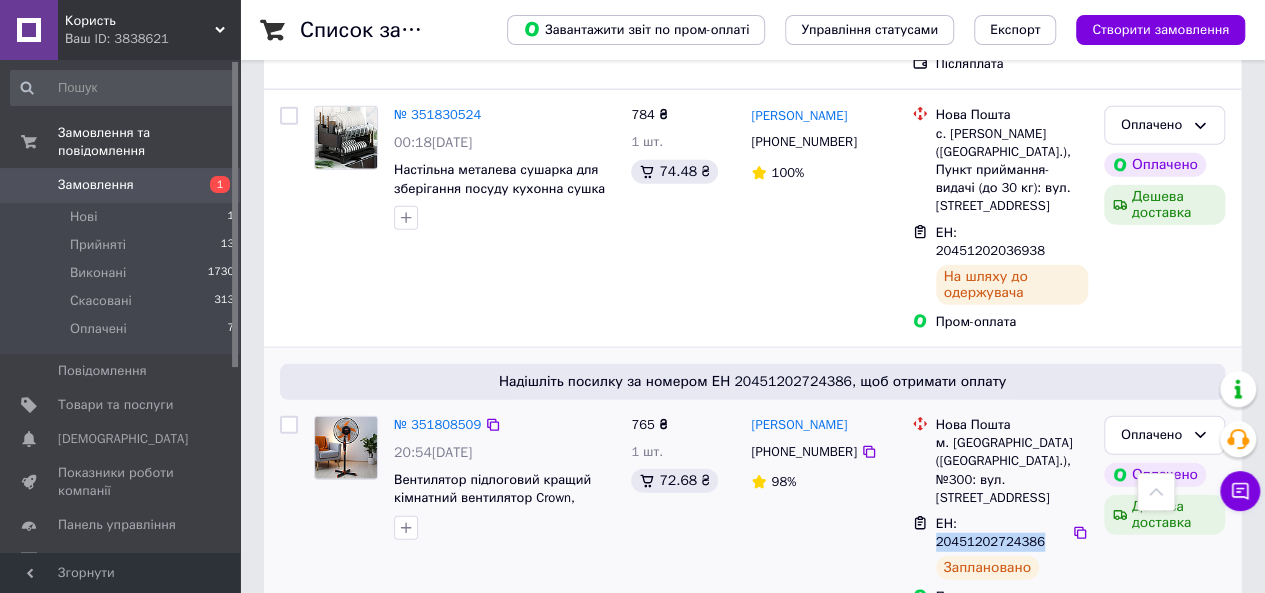 click on "ЕН: 20451202724386" at bounding box center (990, 533) 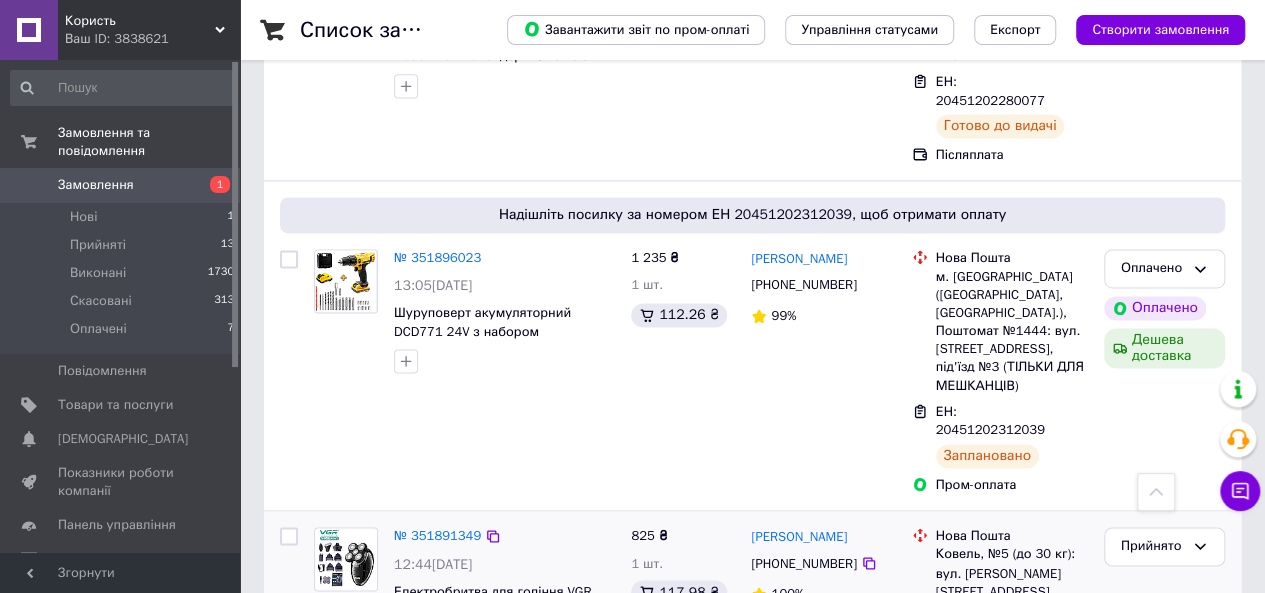 scroll, scrollTop: 1300, scrollLeft: 0, axis: vertical 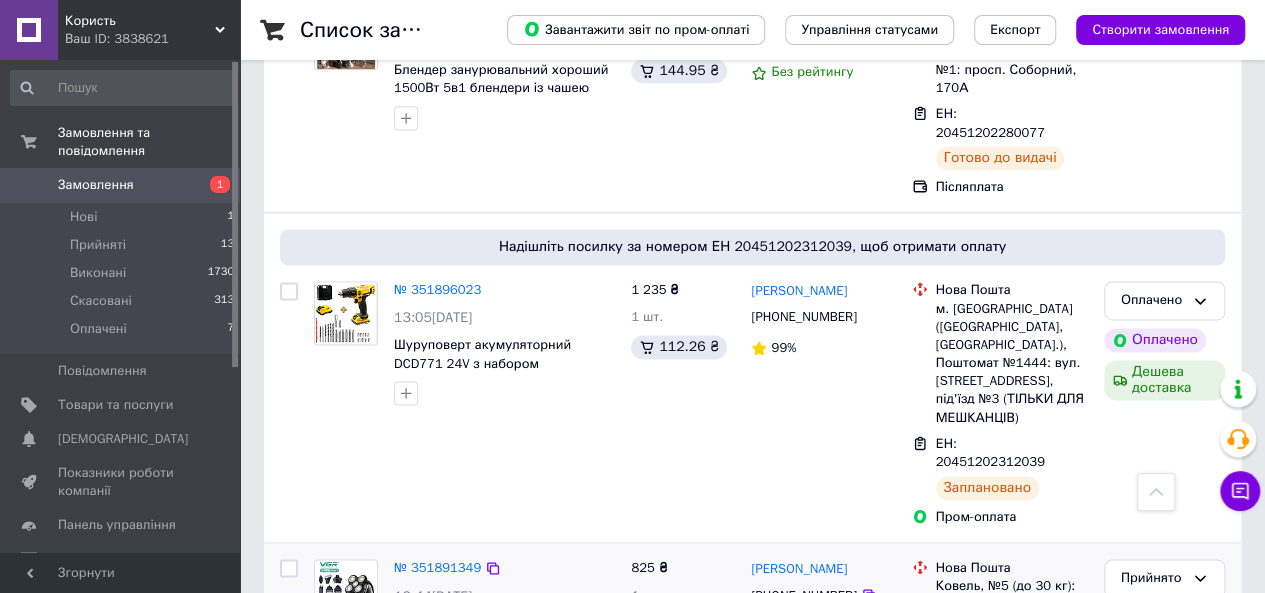 click on "ЕН: 20451202693924" at bounding box center (990, 658) 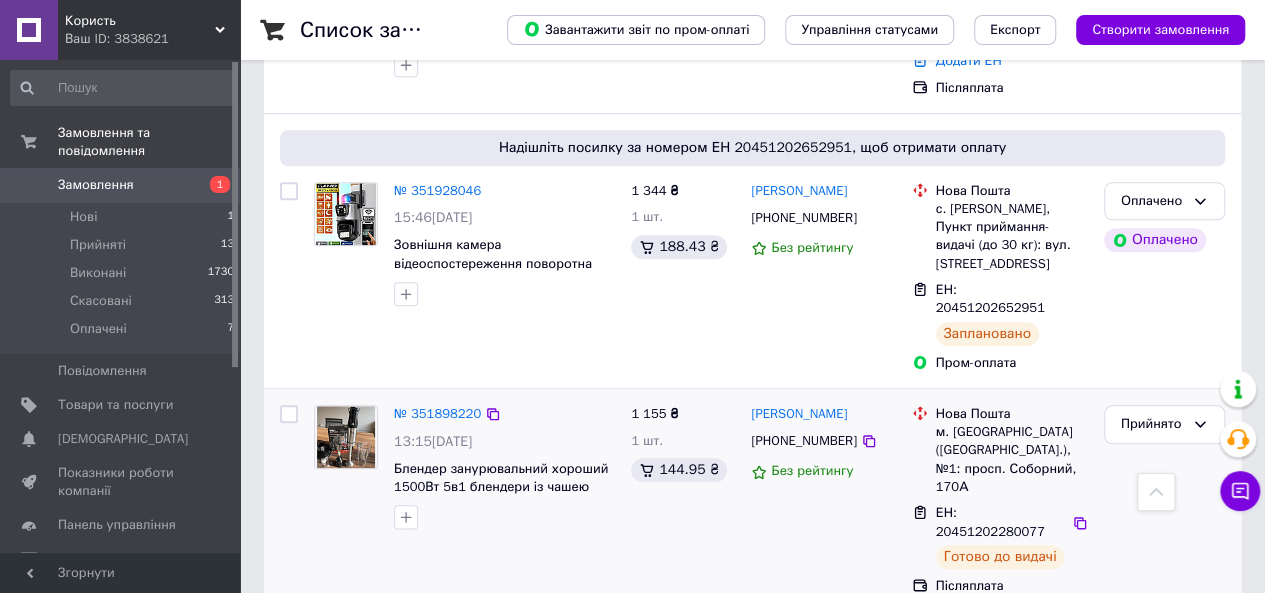 scroll, scrollTop: 900, scrollLeft: 0, axis: vertical 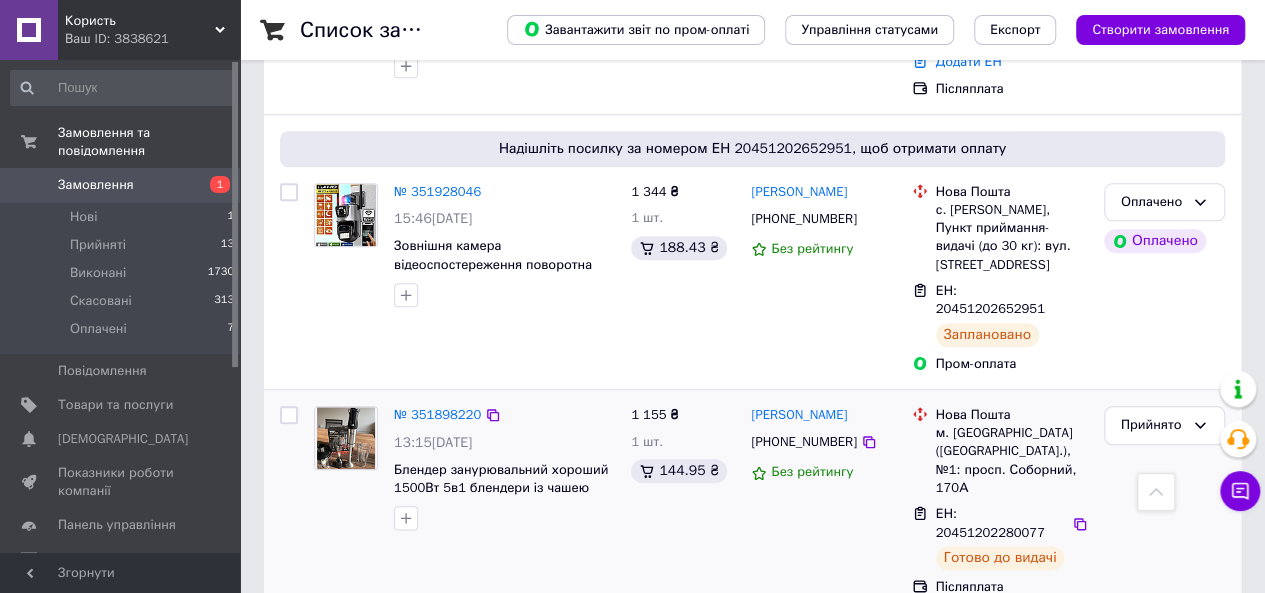 click on "ЕН: 20451202280077" at bounding box center (990, 523) 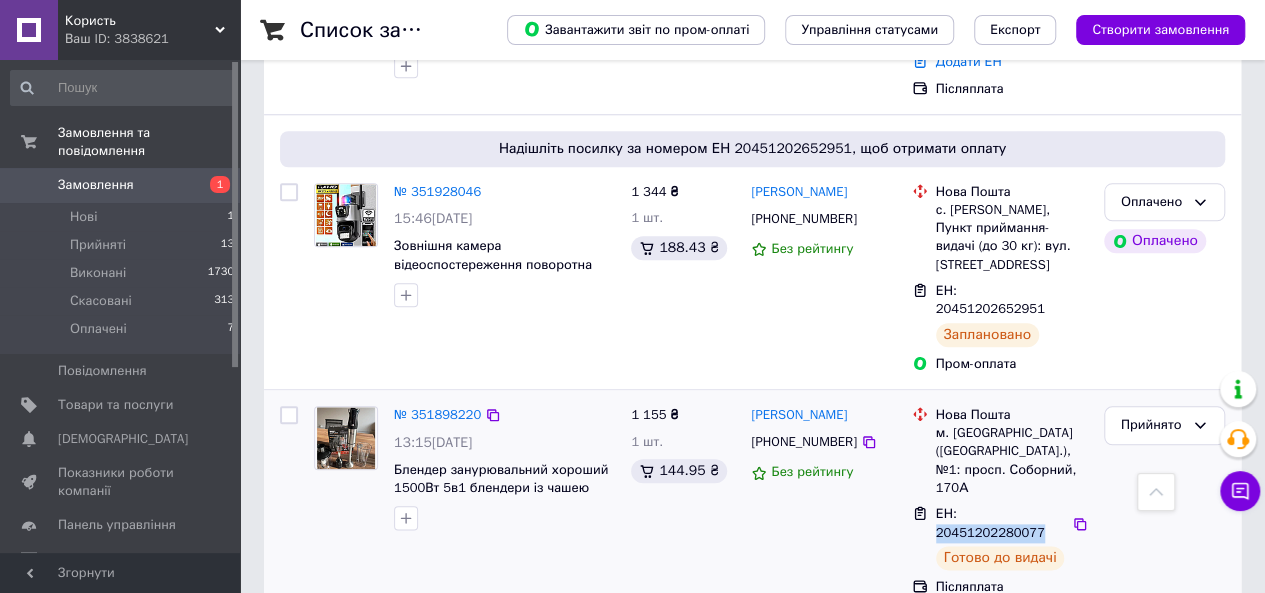 click on "ЕН: 20451202280077" at bounding box center [990, 523] 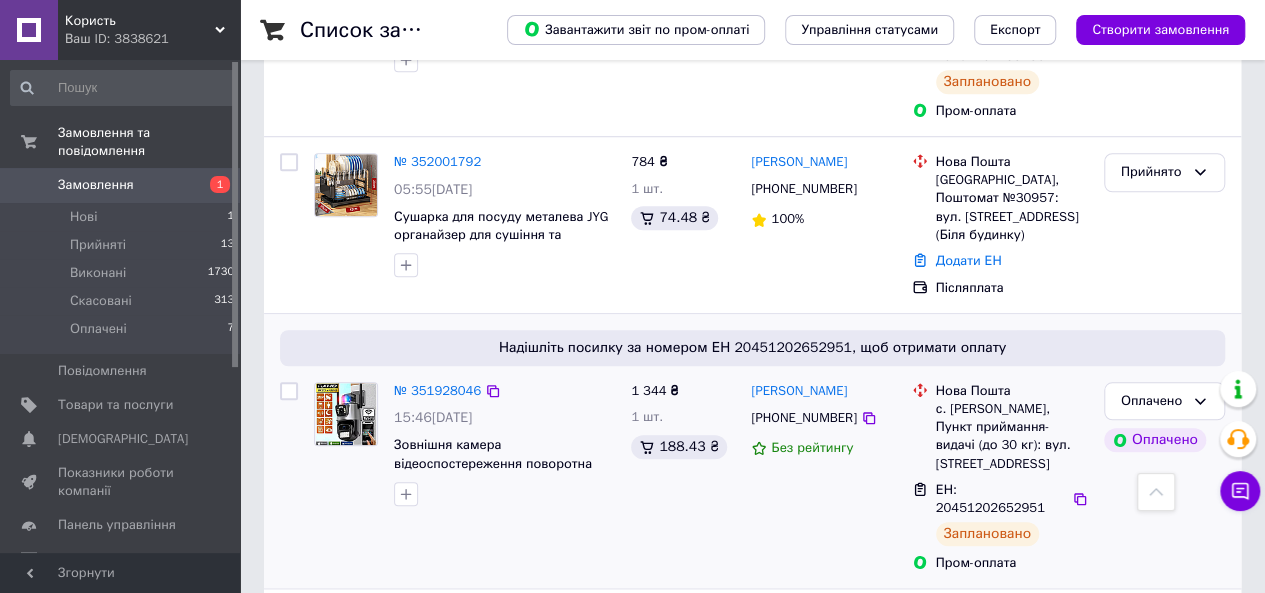 scroll, scrollTop: 700, scrollLeft: 0, axis: vertical 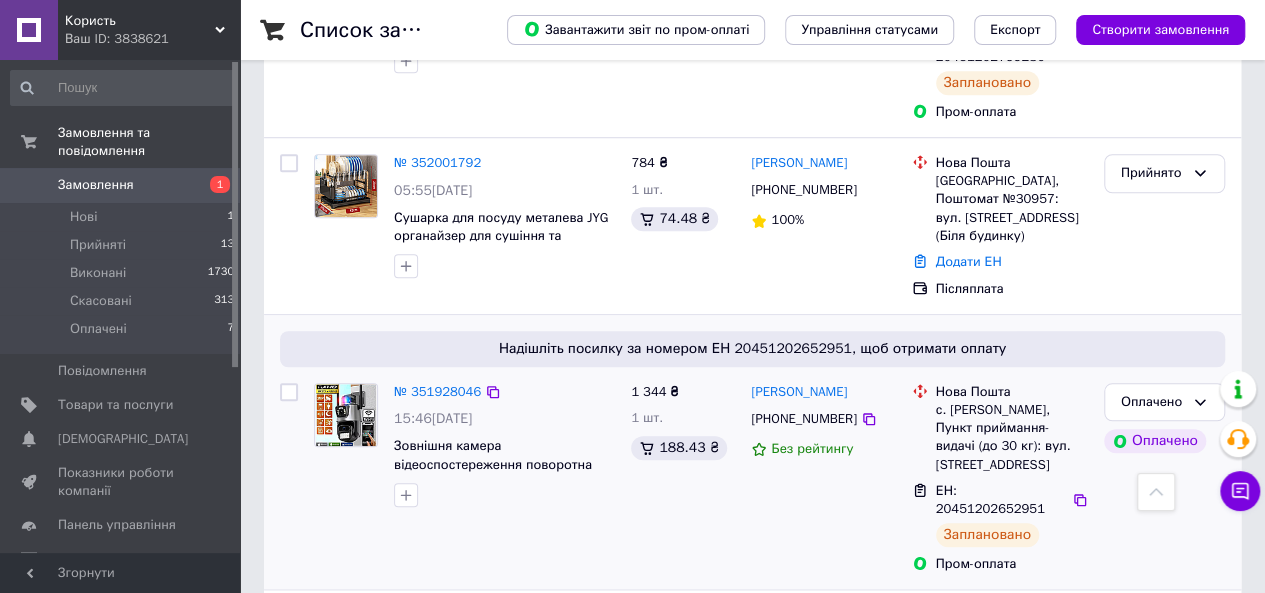 click on "ЕН: 20451202652951" at bounding box center [990, 500] 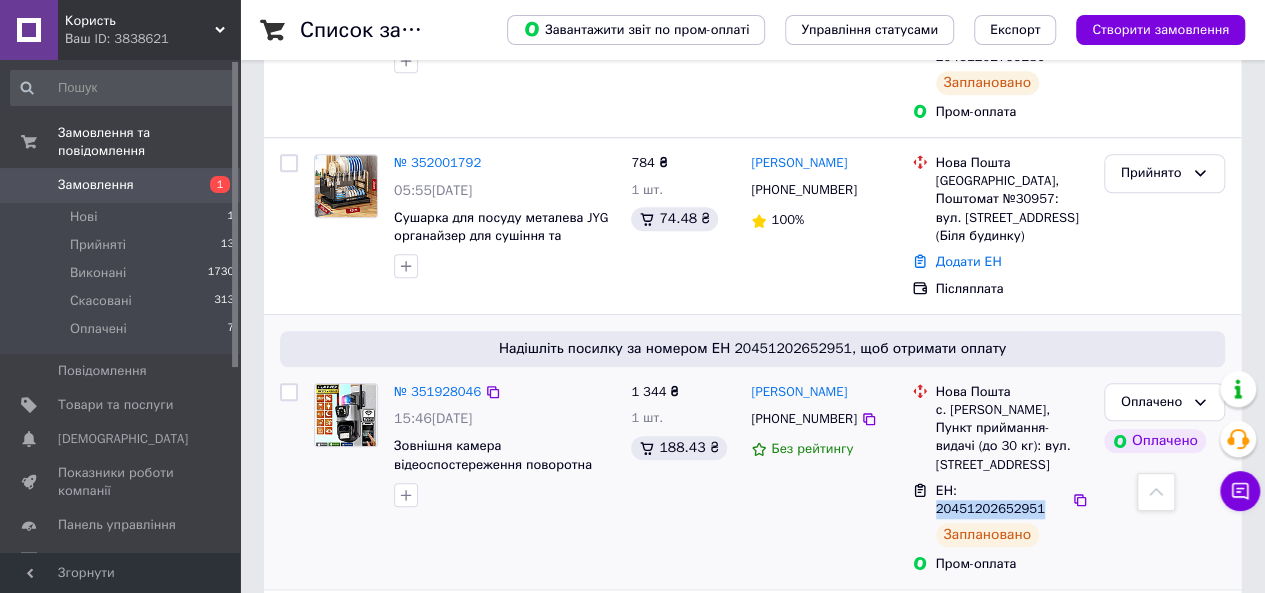 click on "ЕН: 20451202652951" at bounding box center (990, 500) 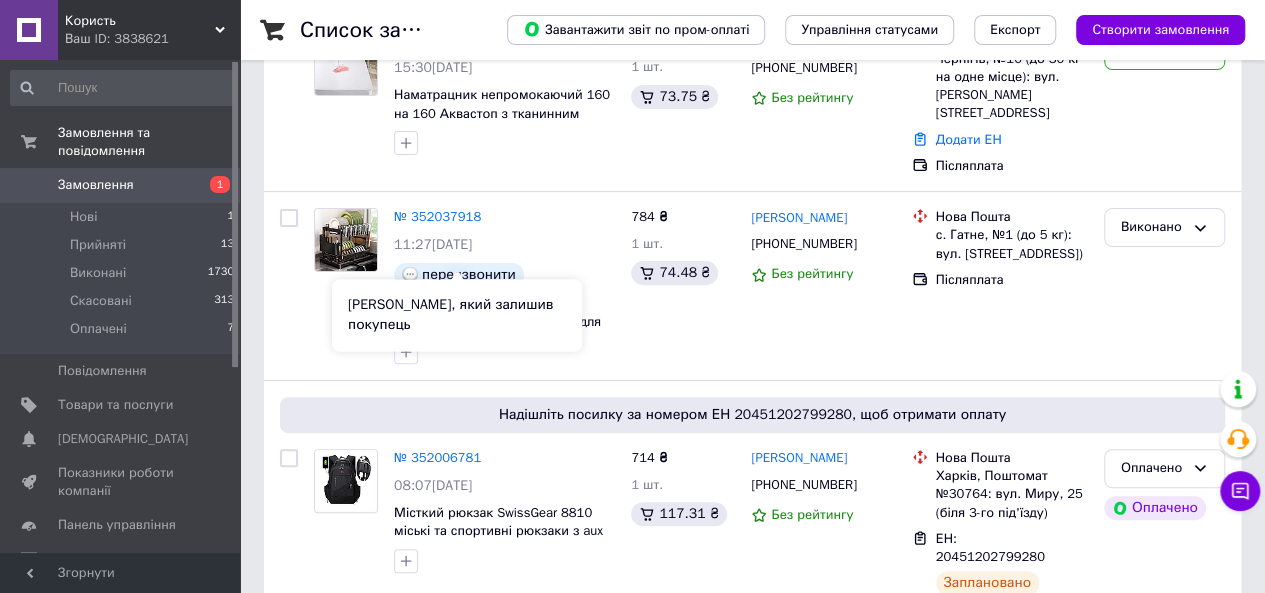 scroll, scrollTop: 0, scrollLeft: 0, axis: both 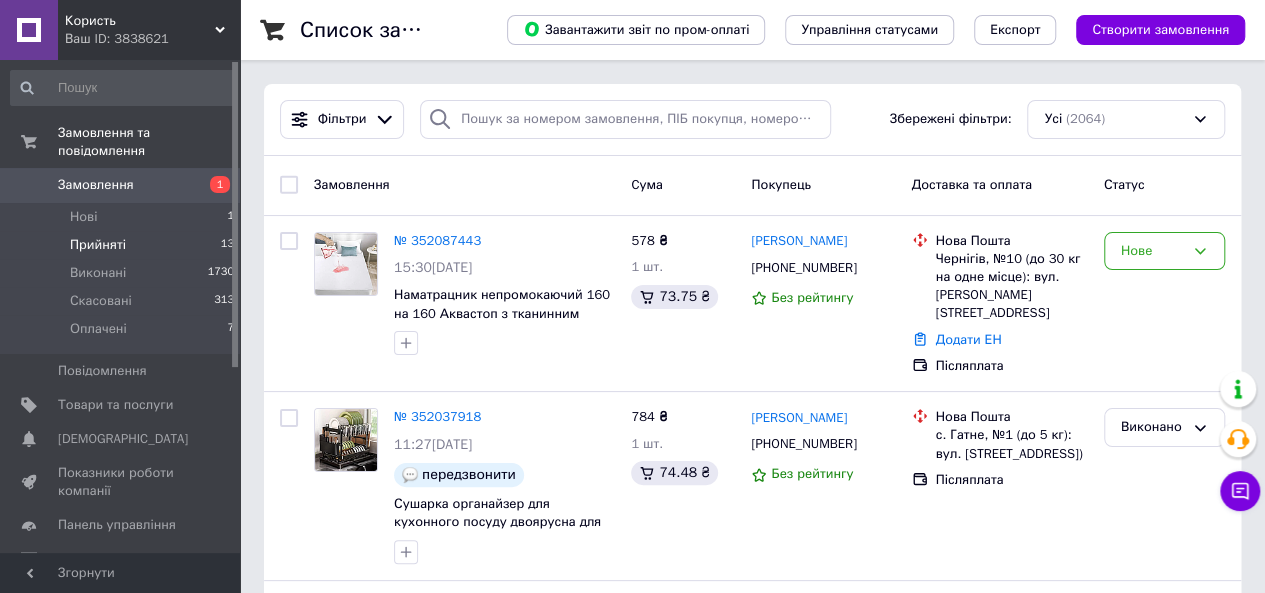 click on "Прийняті 13" at bounding box center [123, 245] 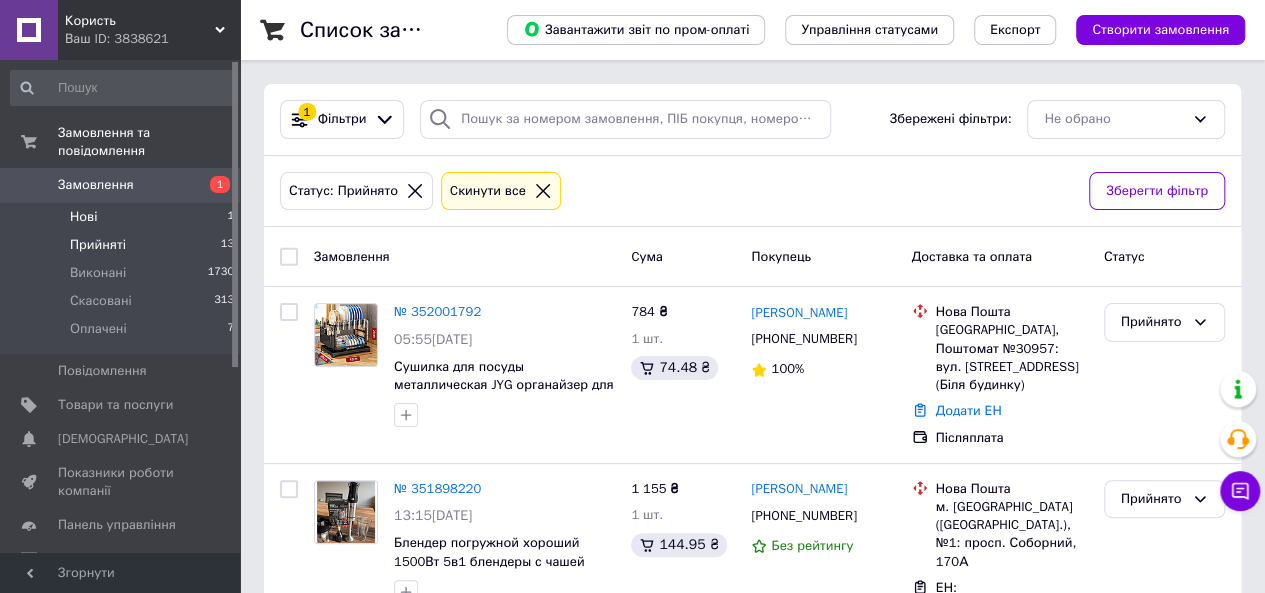 click on "Нові 1" at bounding box center [123, 217] 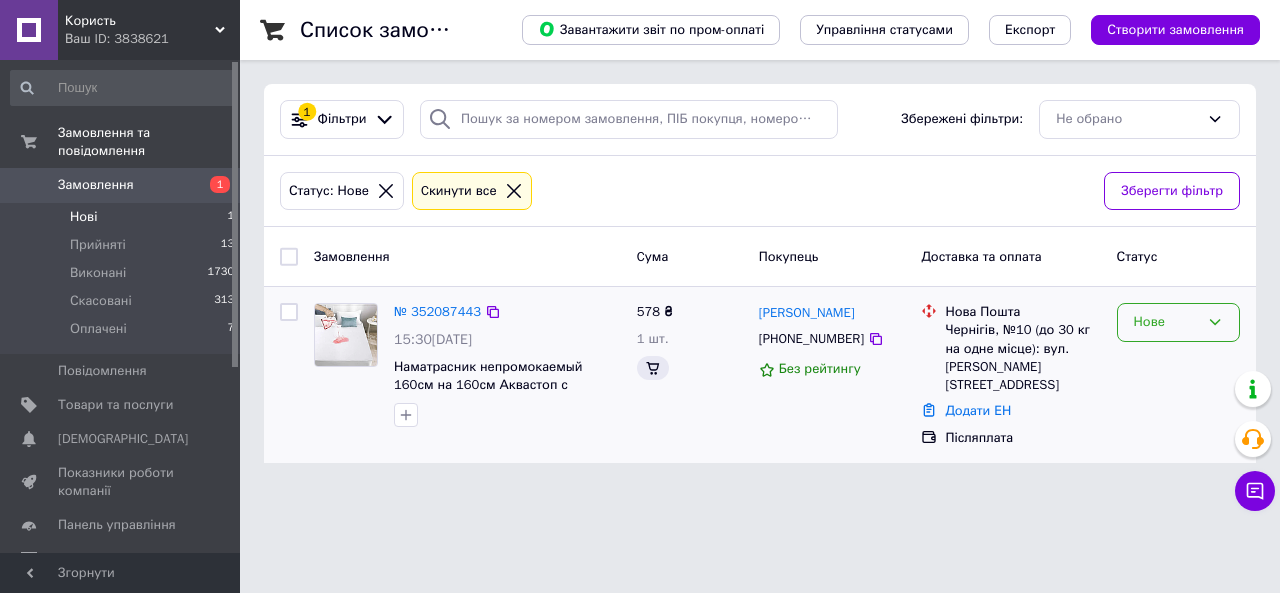 click on "Нове" at bounding box center (1166, 322) 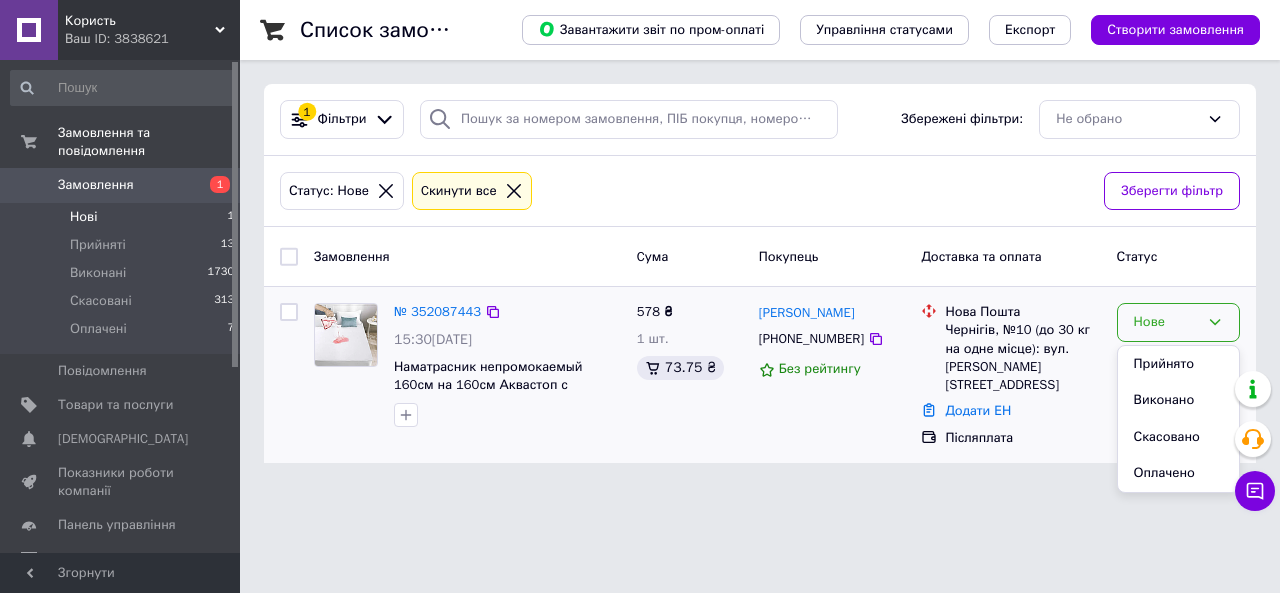 click on "Прийнято" at bounding box center (1178, 364) 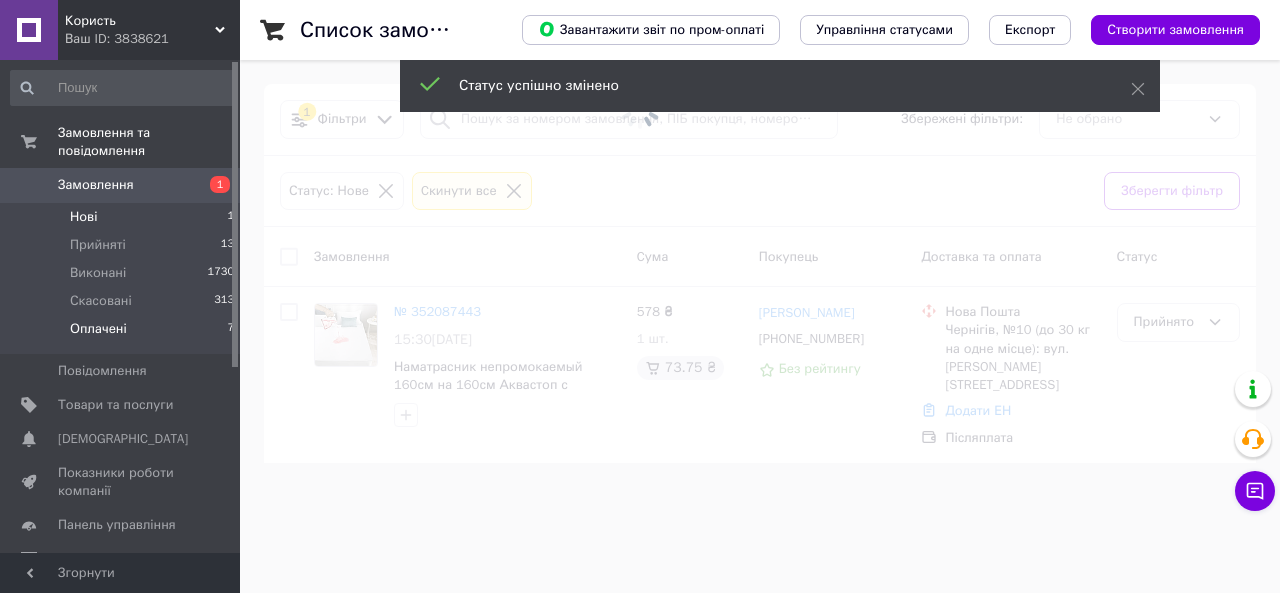 click on "Оплачені 7" at bounding box center (123, 334) 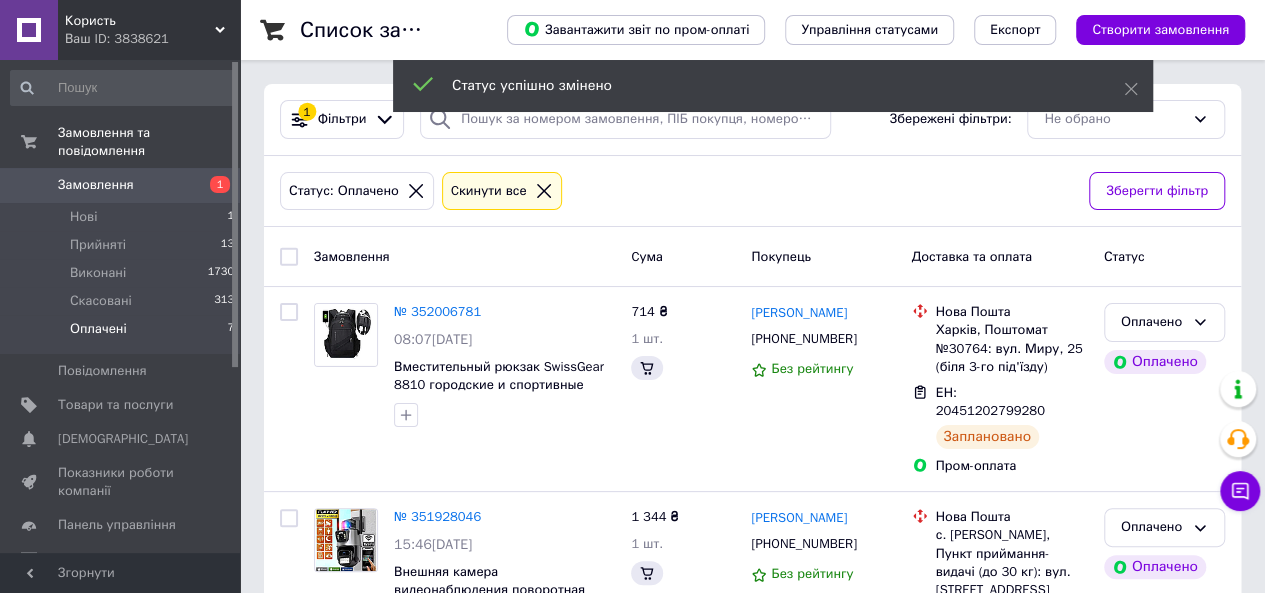 click on "Оплачені 7" at bounding box center [123, 334] 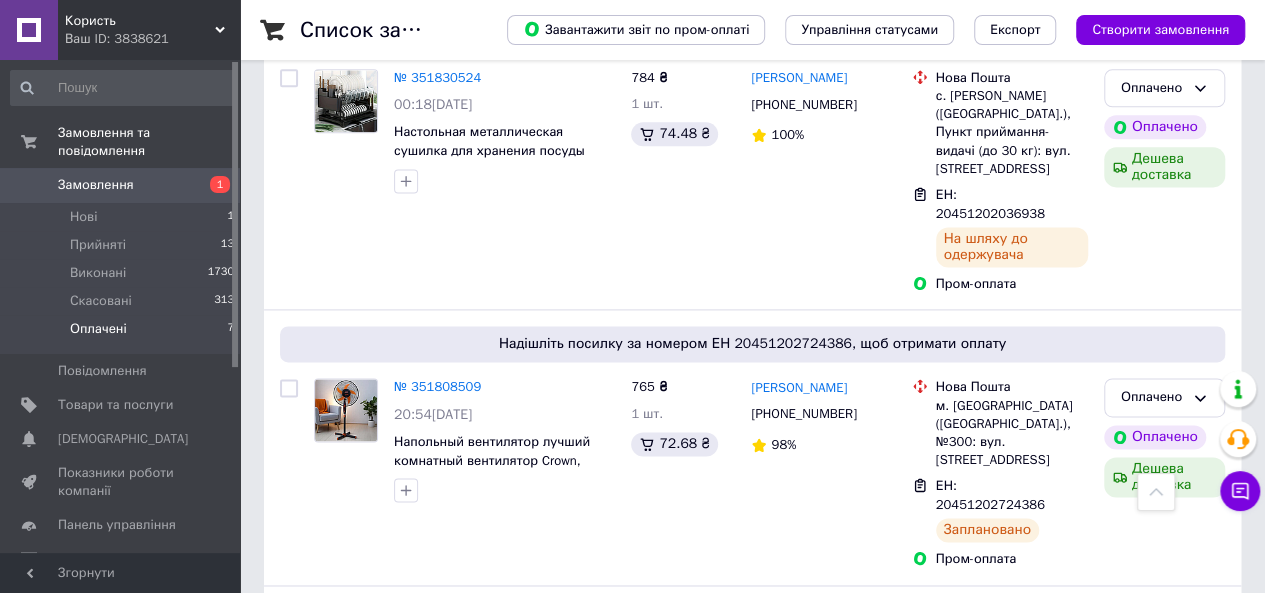scroll, scrollTop: 1304, scrollLeft: 0, axis: vertical 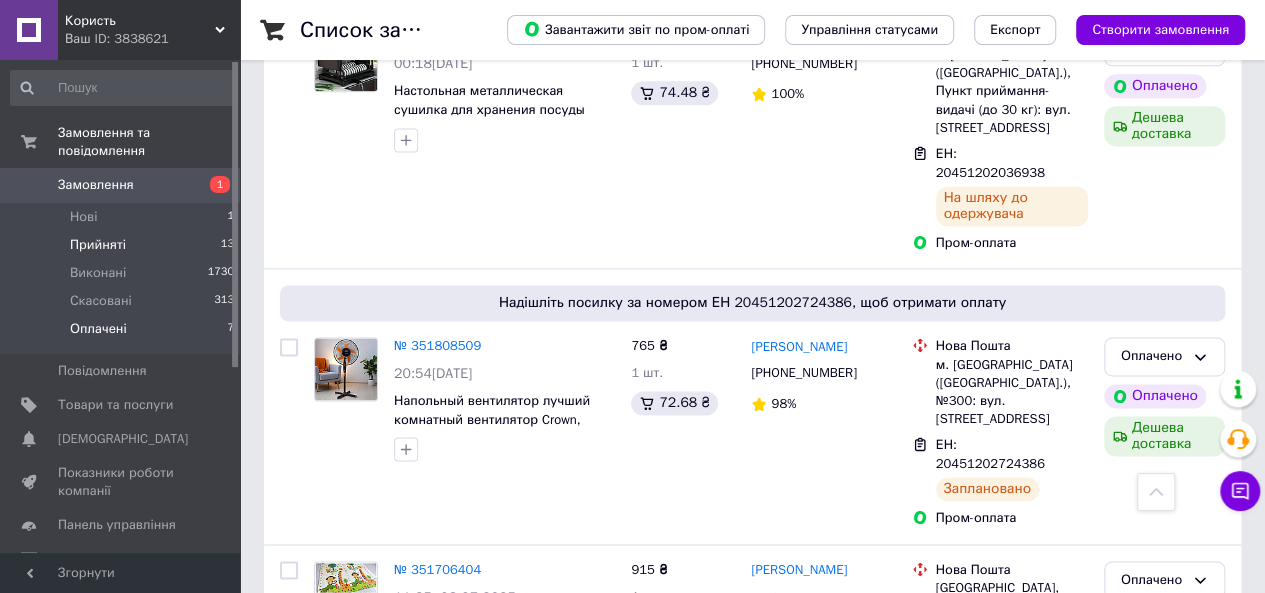 click on "Прийняті 13" at bounding box center (123, 245) 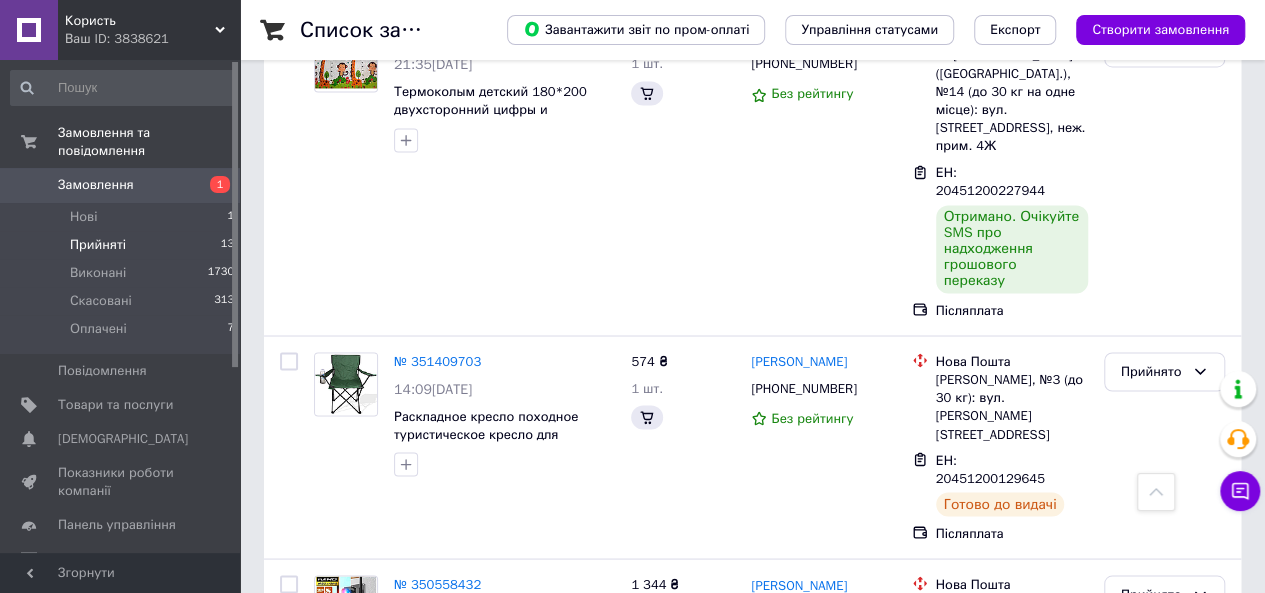 scroll, scrollTop: 0, scrollLeft: 0, axis: both 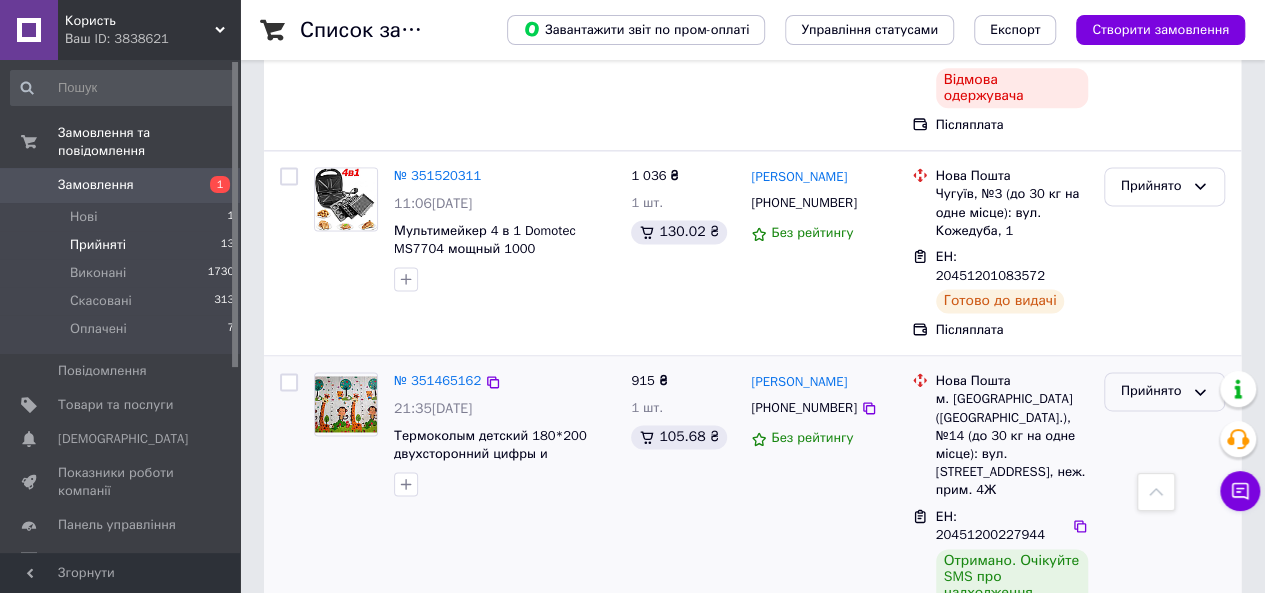 drag, startPoint x: 1150, startPoint y: 241, endPoint x: 1154, endPoint y: 259, distance: 18.439089 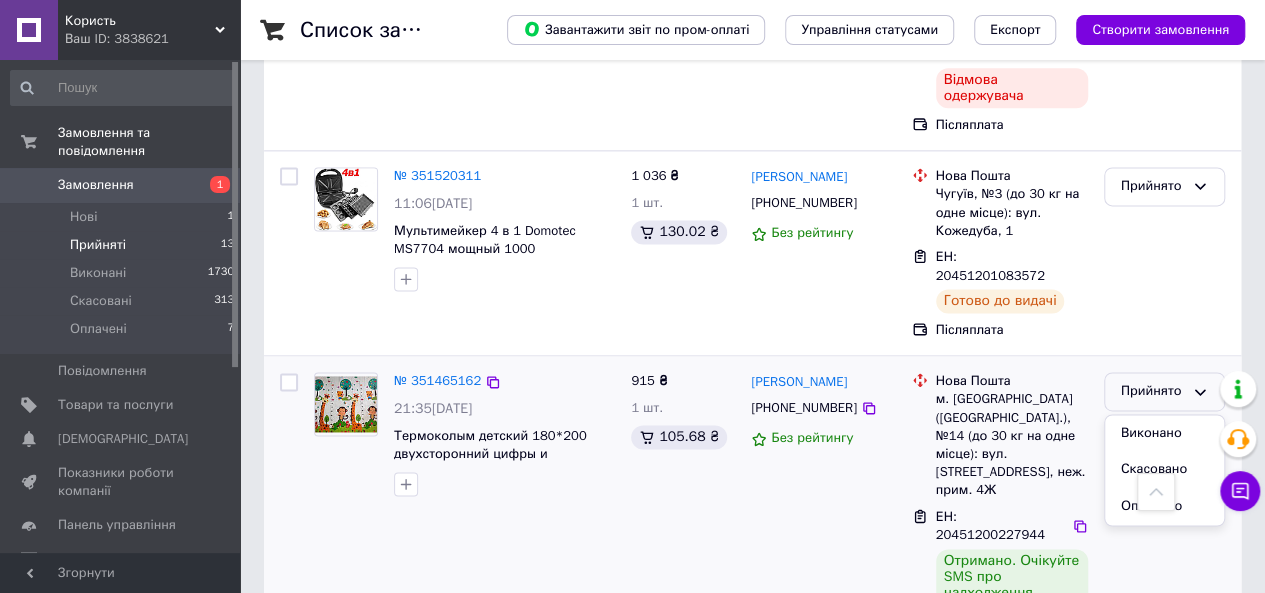 click on "Виконано" at bounding box center (1164, 433) 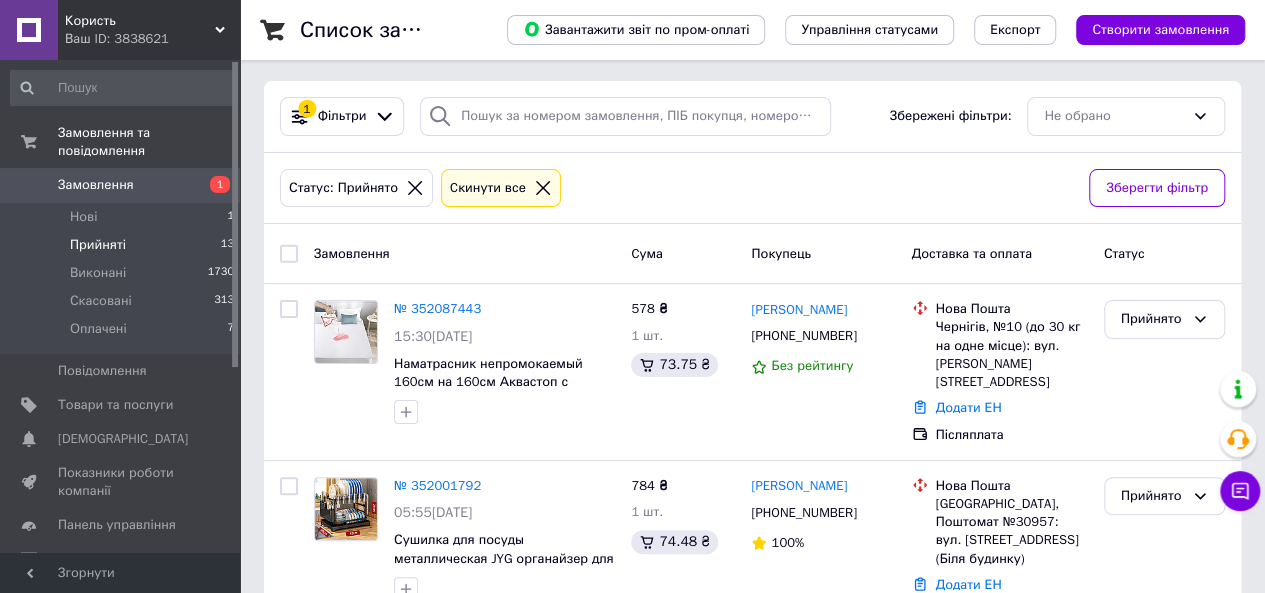 scroll, scrollTop: 0, scrollLeft: 0, axis: both 